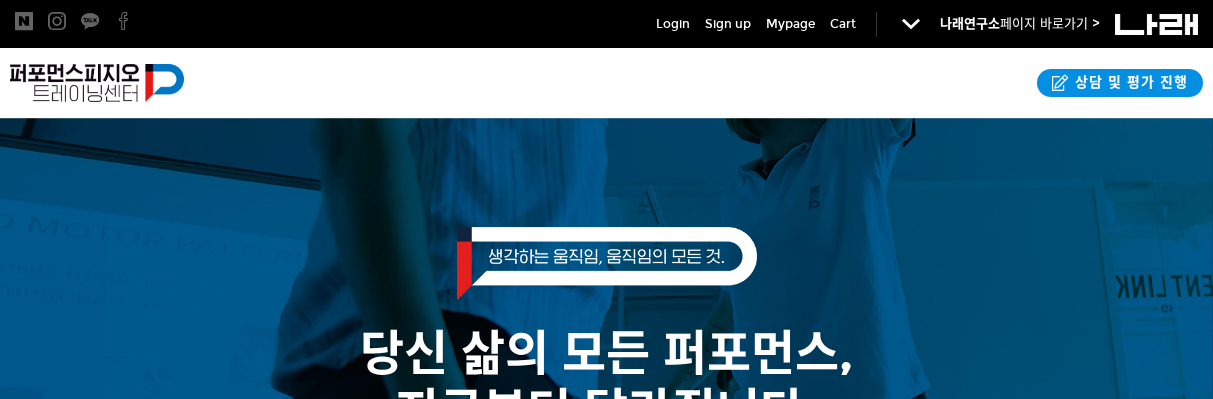 scroll, scrollTop: 0, scrollLeft: 0, axis: both 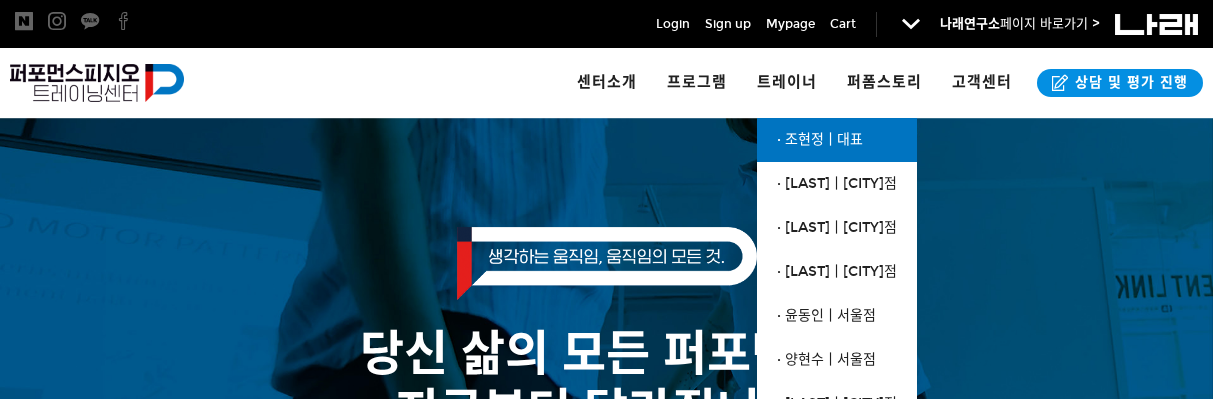 click on "· 조현정ㅣ대표" at bounding box center (820, 139) 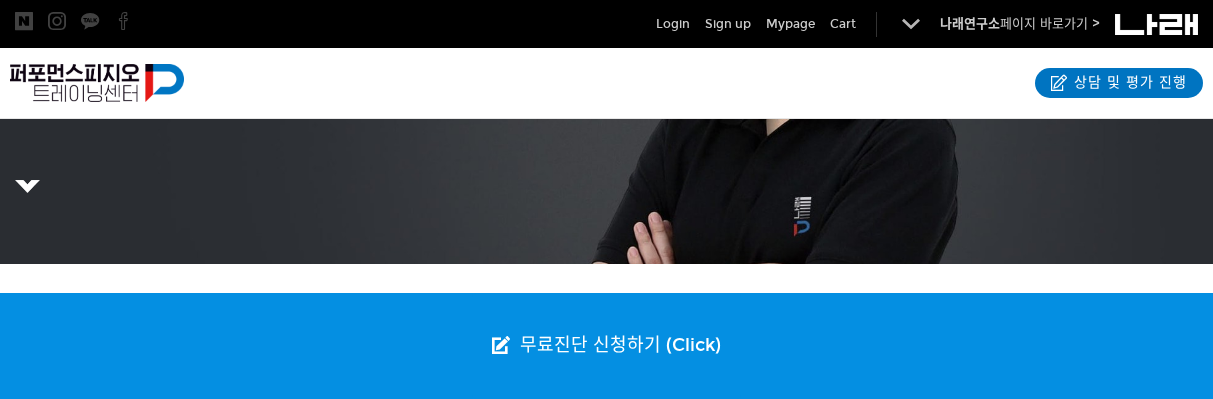 scroll, scrollTop: 0, scrollLeft: 0, axis: both 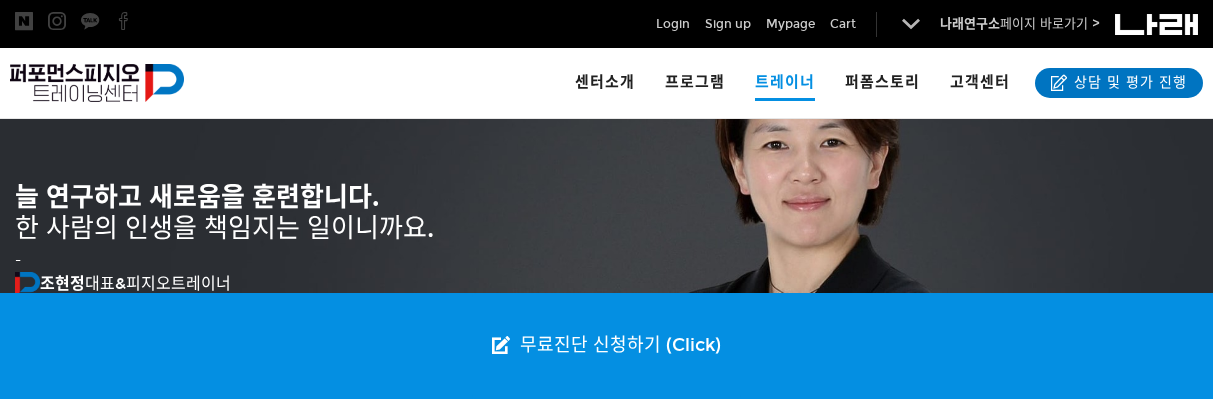 click on "알림
뒤로
알림 설정
뒤로
더보기
게시물 알림
내 글 반응													 내가 작성한 게시물이나 댓글에 다른 사람이 댓글이나 답글을 작성하면 알려줍니다.
공지사항													 사이트에서 보내는 중요한 공지를 실시간으로 알려줍니다." at bounding box center [606, 99] 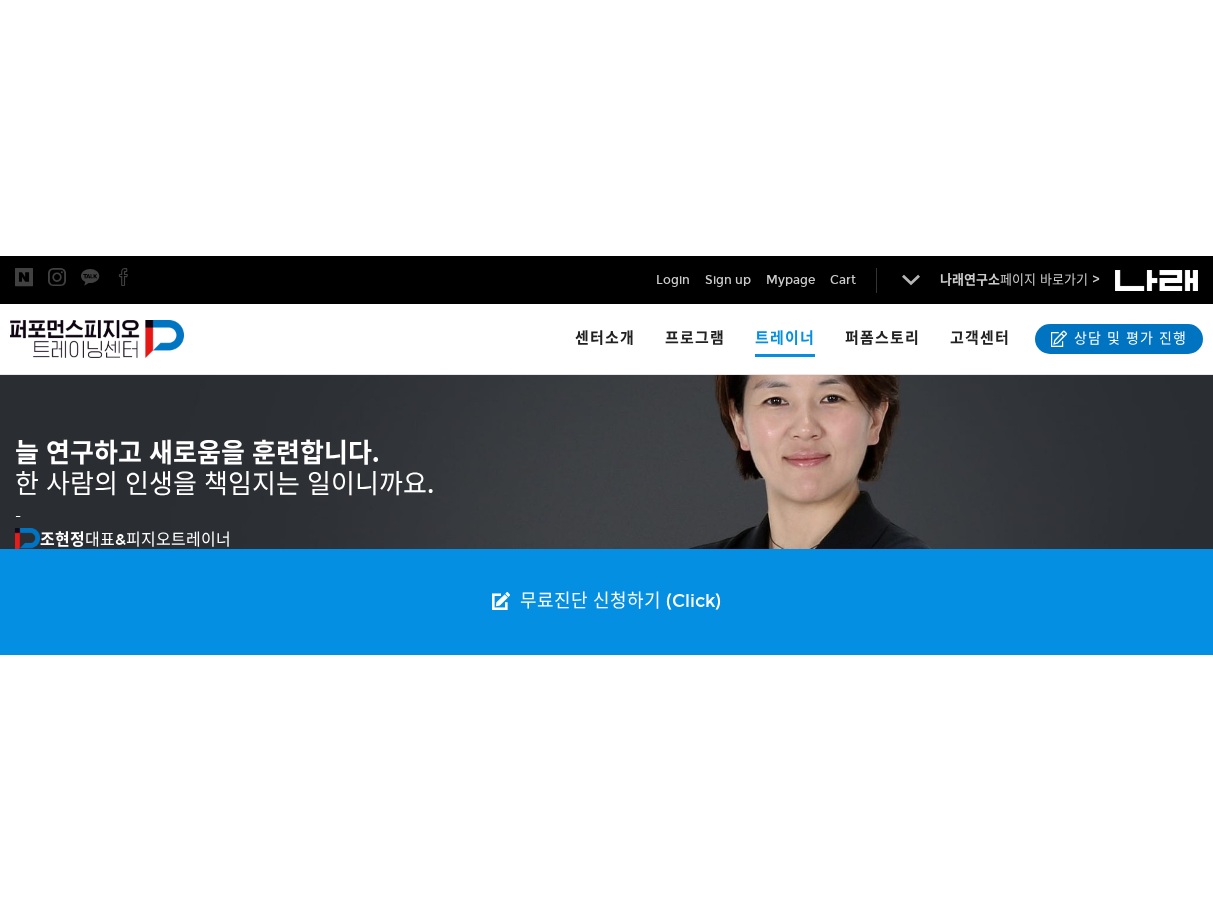 scroll, scrollTop: 121, scrollLeft: 0, axis: vertical 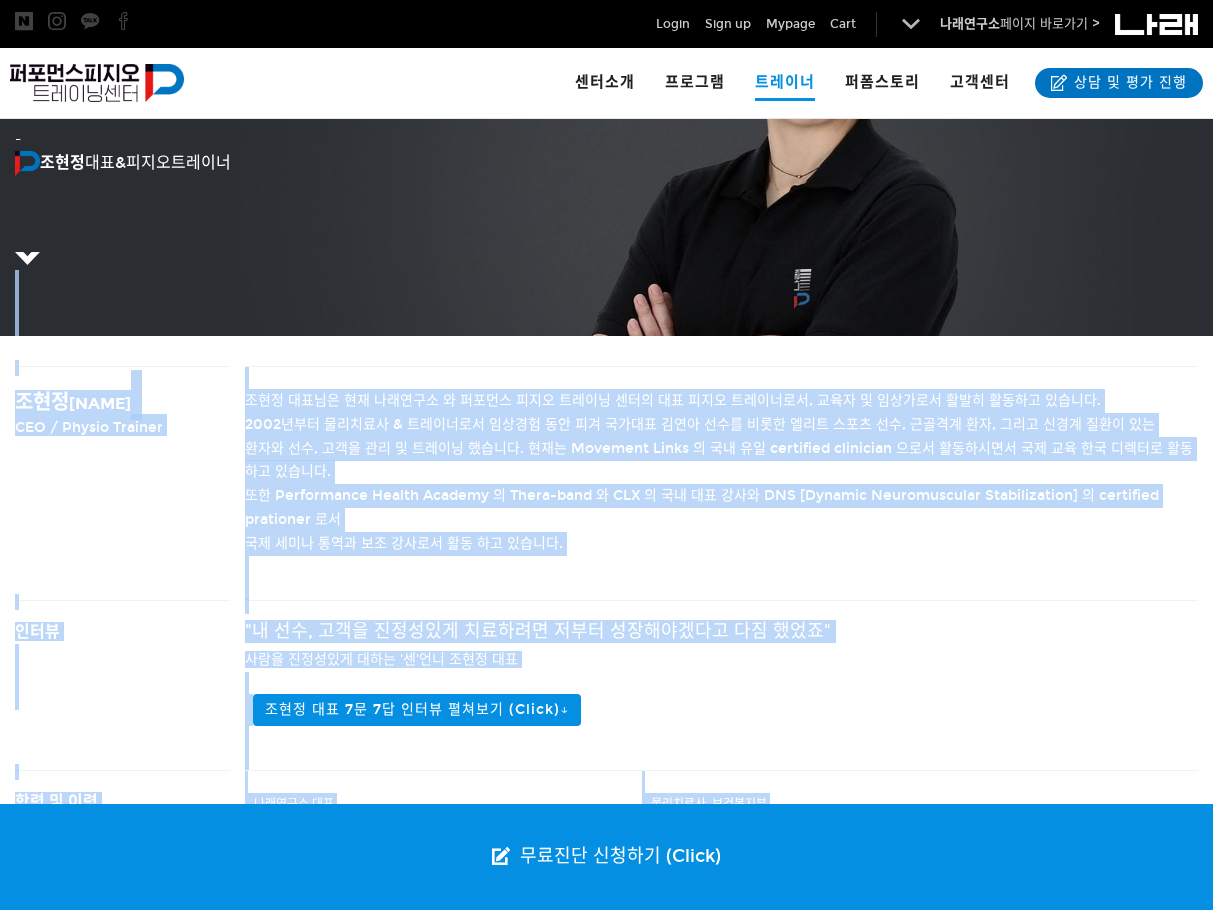 click on ""내 선수, 고객을 진정성있게 치료하려면 저부터 성장해야겠다고 다짐 했었죠" 사람을 진정성있게 대하는 '센'언니 조현정 대표 조현정 대표 7문 7답 인터뷰 펼쳐보기 (Click)↓ 1. 퍼포먼스 피지오 트레이닝 센터를 시작하게 된 계기가 무엇인가요? 2. 왜 이름을 퍼포먼스 피지오 트레이닝 센터로 했나요? 3. 운동 과외라는 말씀을 하시는데, 정확히 무엇을 가르치고 계시나요? 4. 외부 활동도 많이 하시던데, 하시는 다양한 포지션 설명 좀 해주세요. 5. 고객, 선수에게 운동을 지도하면서 가장 행복한 순간은 언제인가요? 6. 트레이닝에 대한 본인만의 철학이 있나요 7. 물리치료사로서, 그리고 피지오 트레이너로서 인생의 최종 목표가 무엇인가요?" at bounding box center (721, 685) 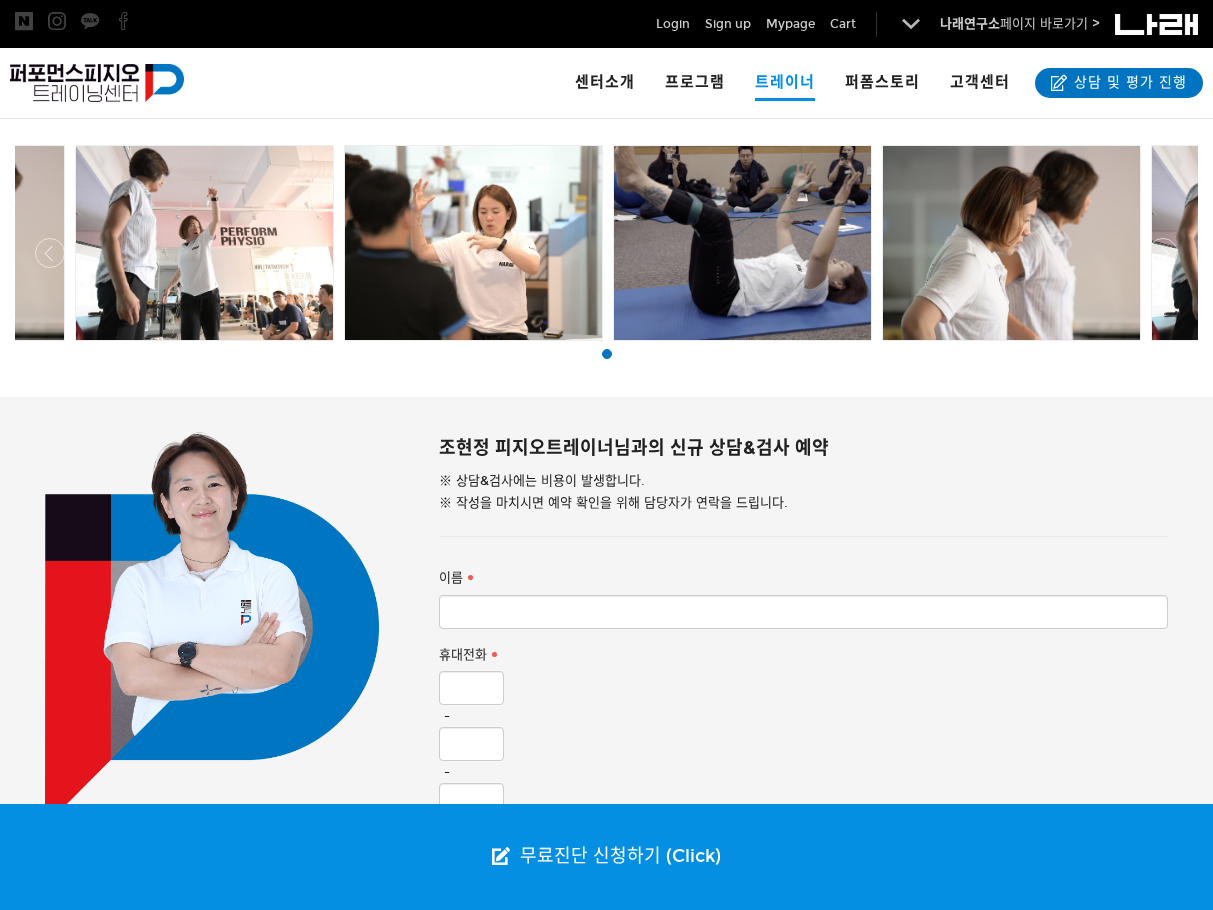 scroll, scrollTop: 1505, scrollLeft: 0, axis: vertical 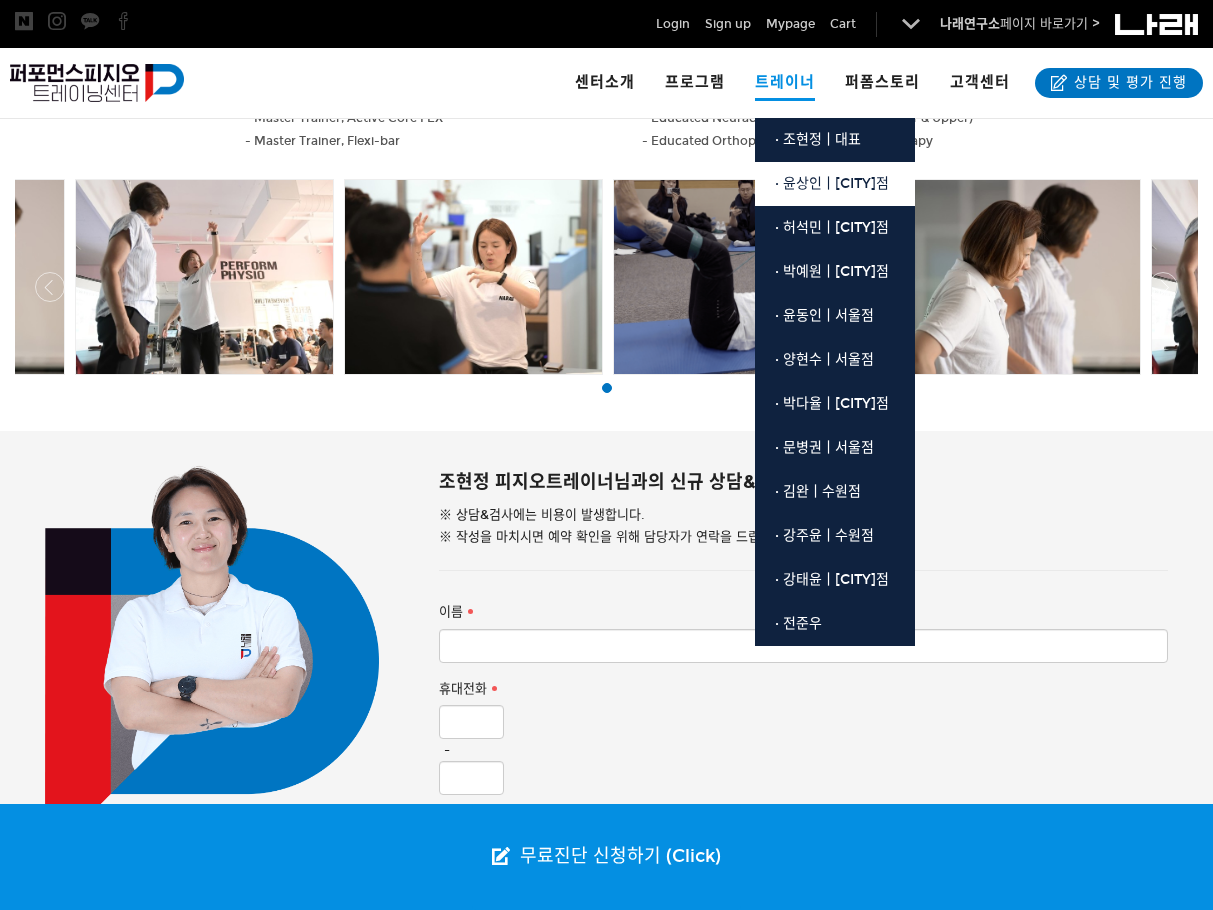 click on "[LAST] [FIRST]ㅣ[CITY]" at bounding box center (835, 184) 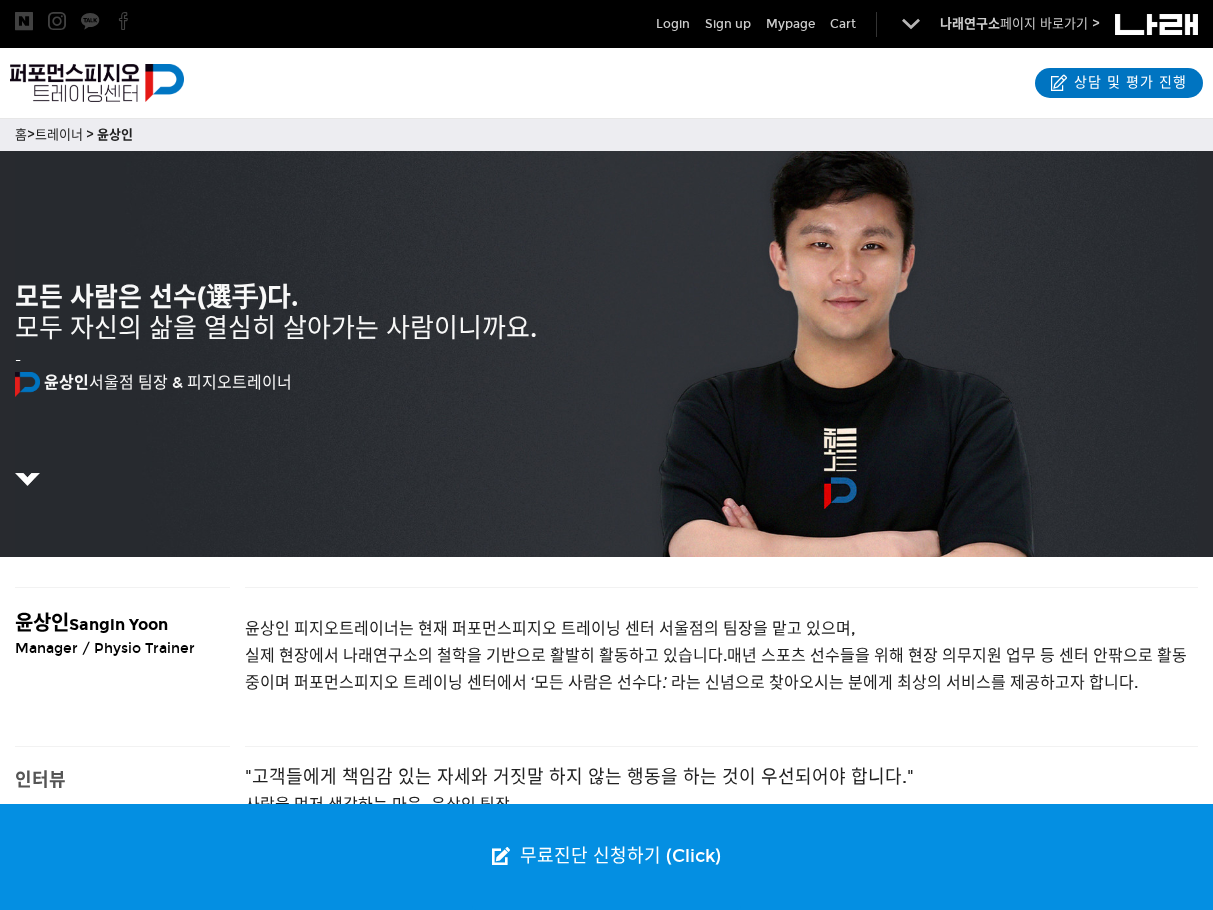 scroll, scrollTop: 0, scrollLeft: 0, axis: both 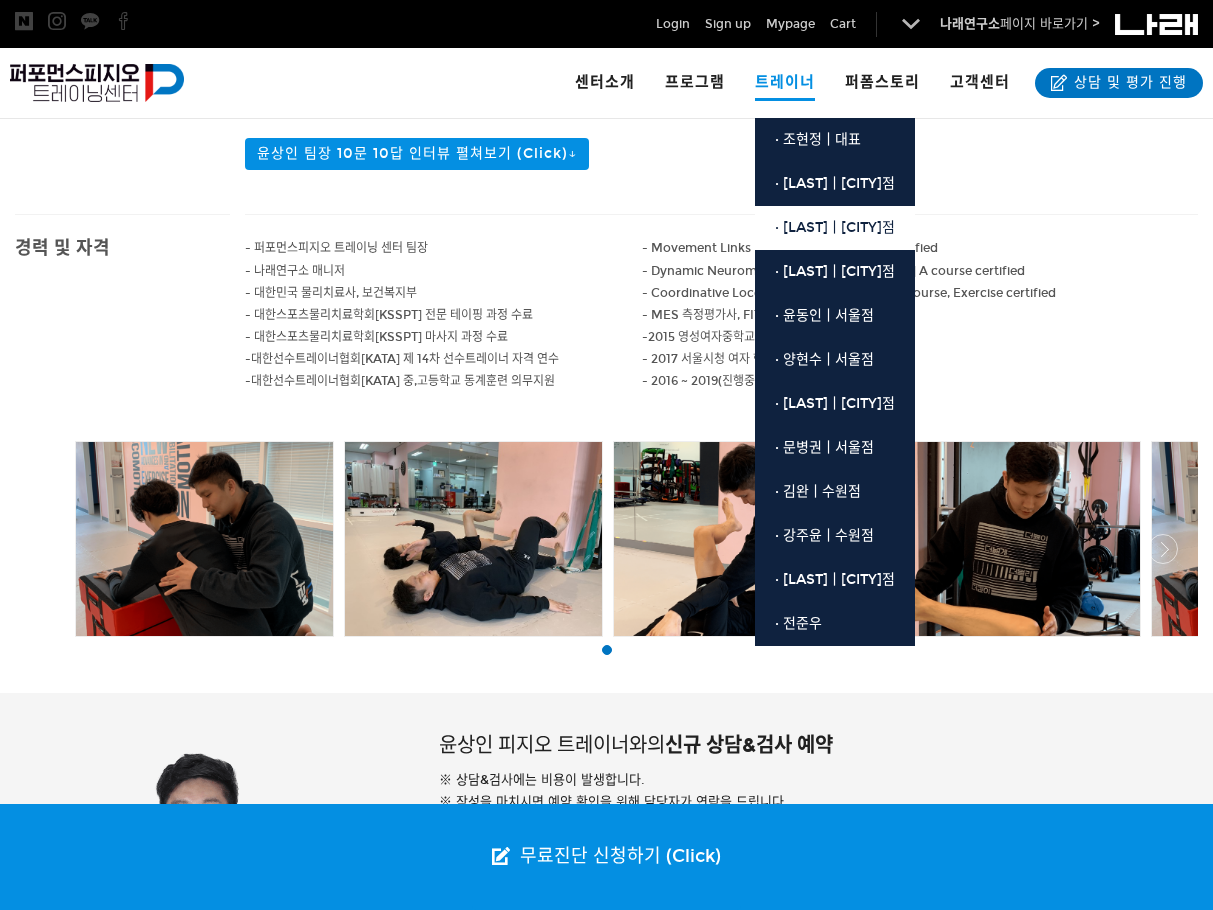 click on "· 허석민ㅣ[CITY]점" at bounding box center (835, 228) 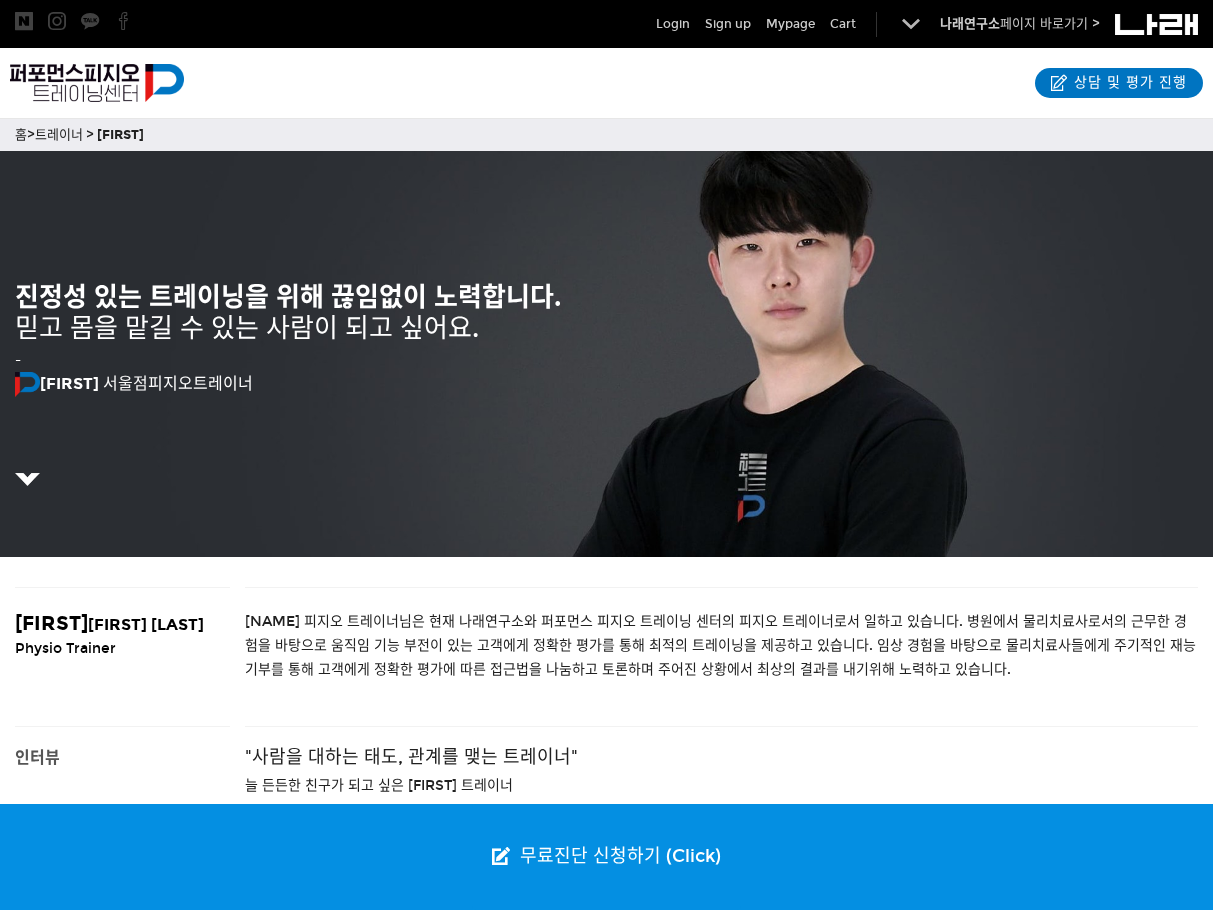 scroll, scrollTop: 78, scrollLeft: 0, axis: vertical 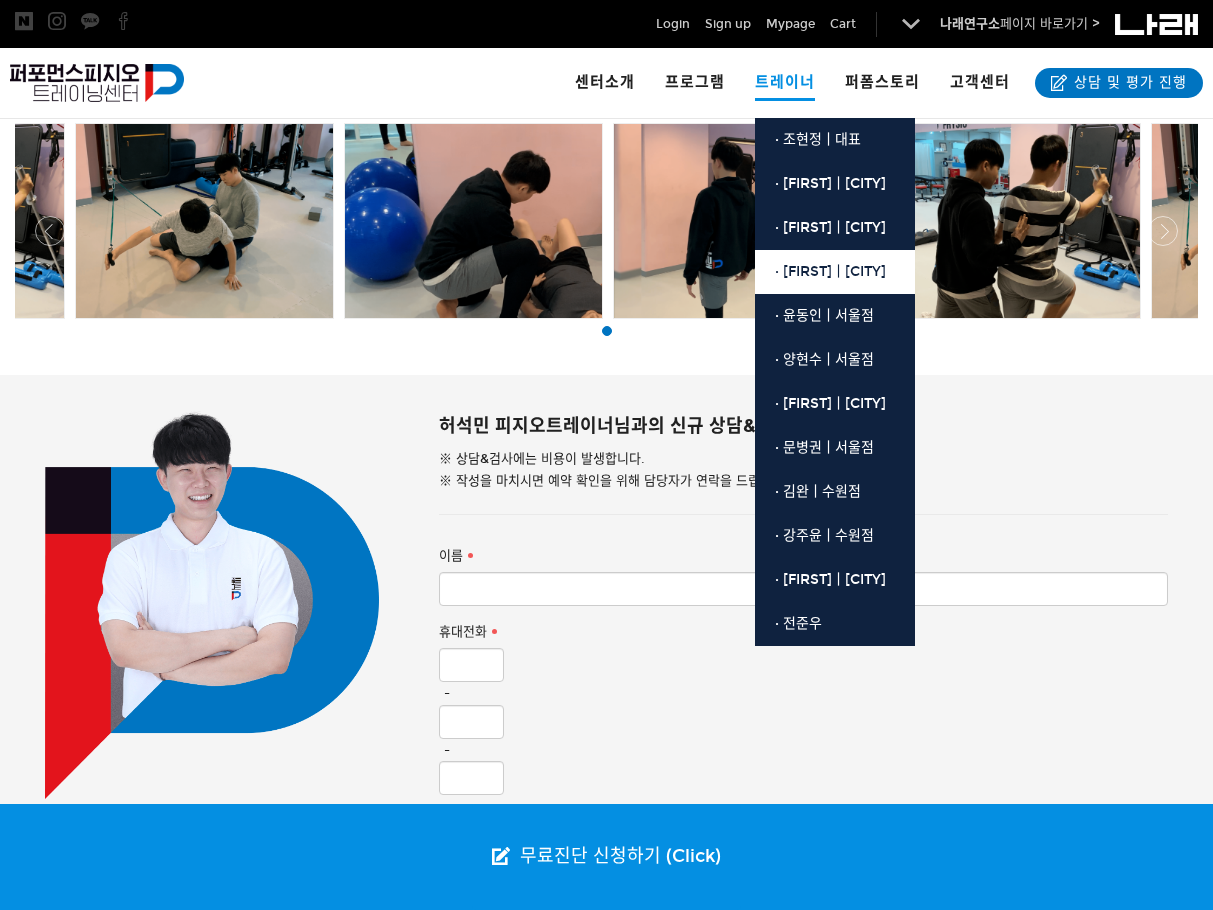 click on "· [LAST]ㅣ[CITY]점" at bounding box center (830, 271) 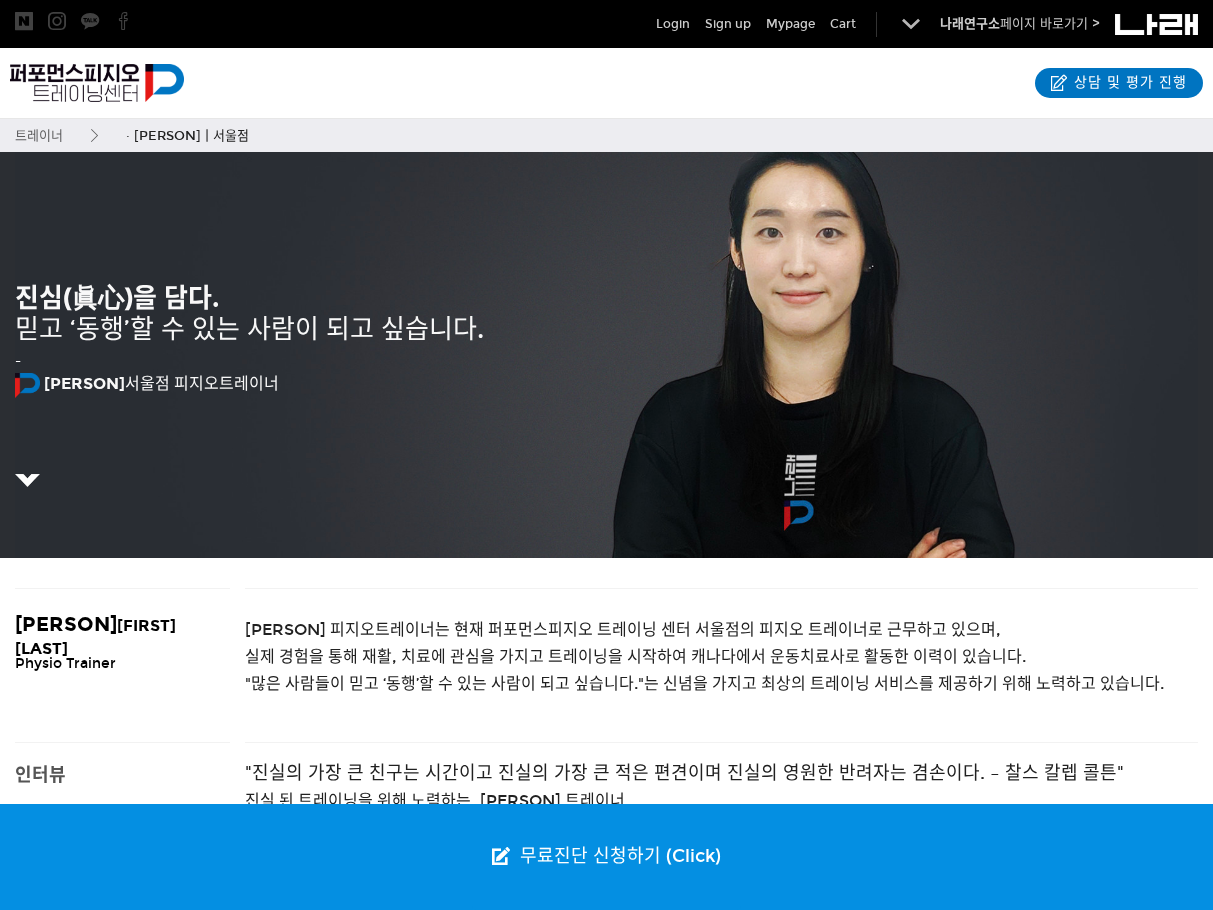 scroll, scrollTop: 103, scrollLeft: 0, axis: vertical 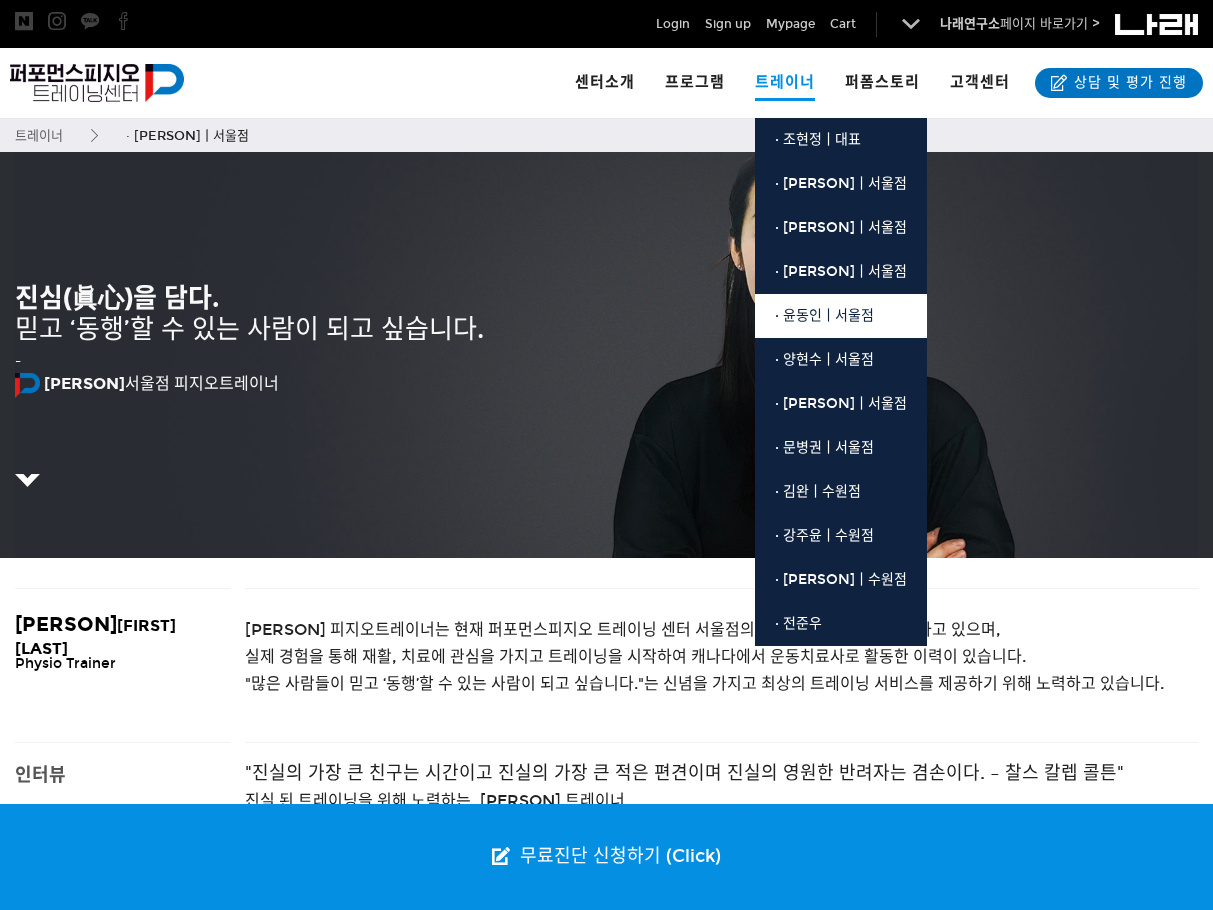 click on "· 윤동인ㅣ서울점" at bounding box center [824, 315] 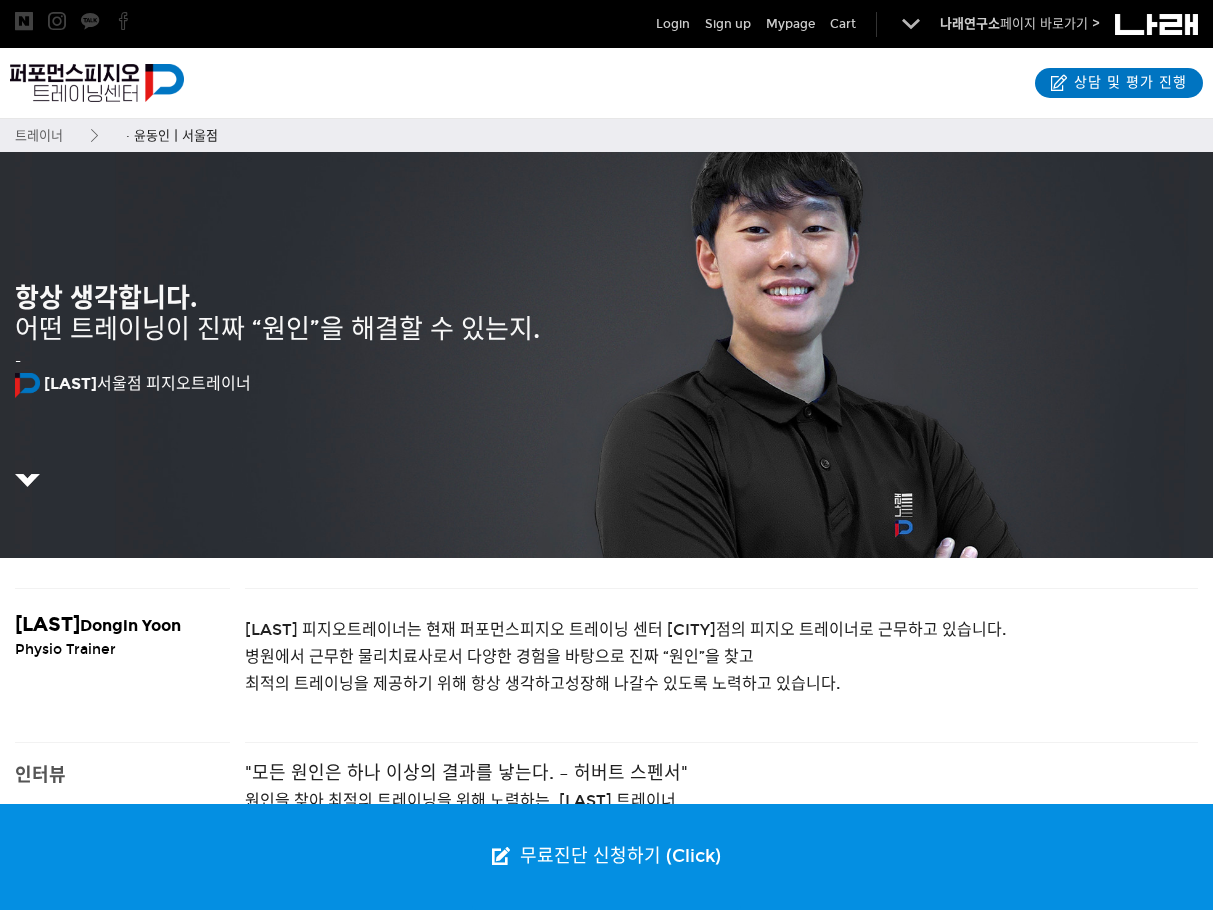 scroll, scrollTop: 0, scrollLeft: 0, axis: both 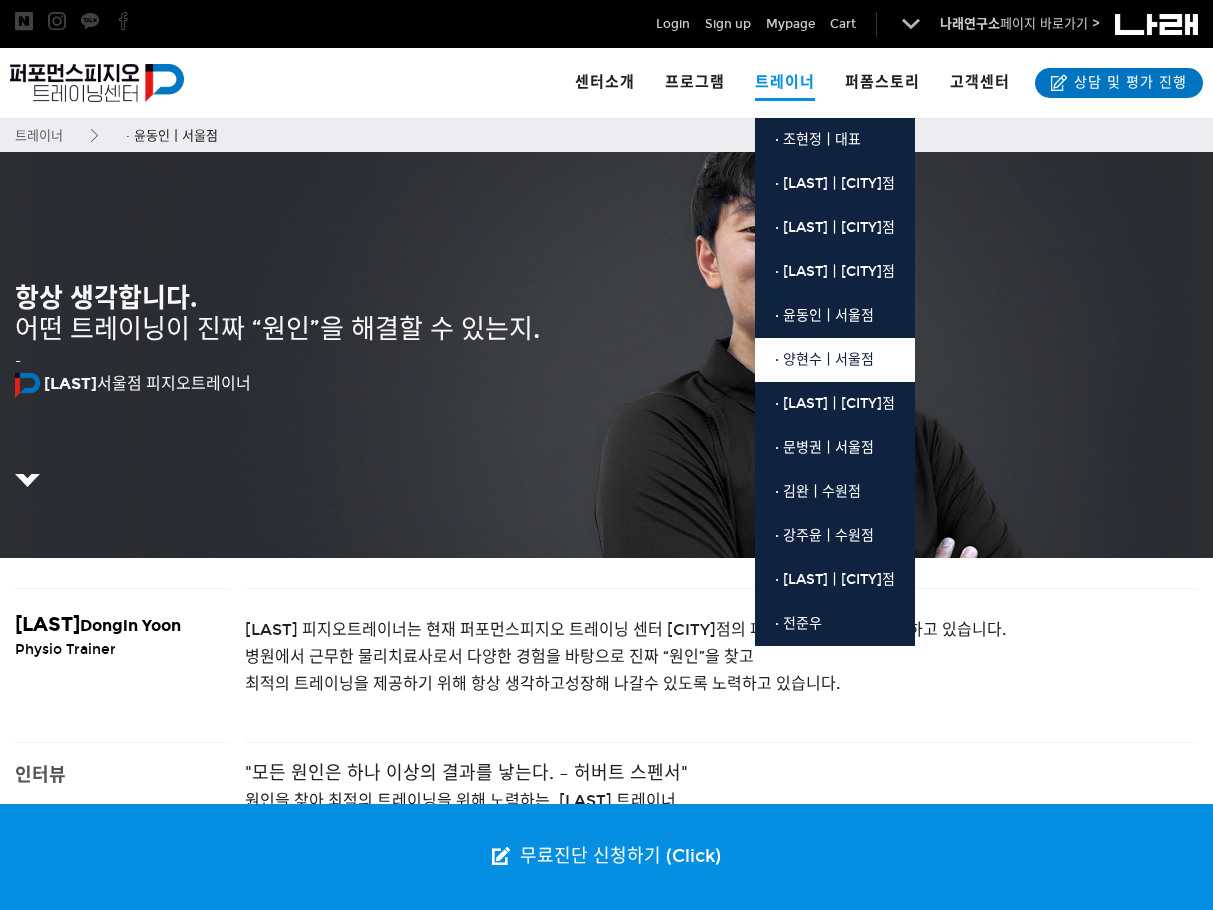 click on "· 양현수ㅣ서울점" at bounding box center [835, 360] 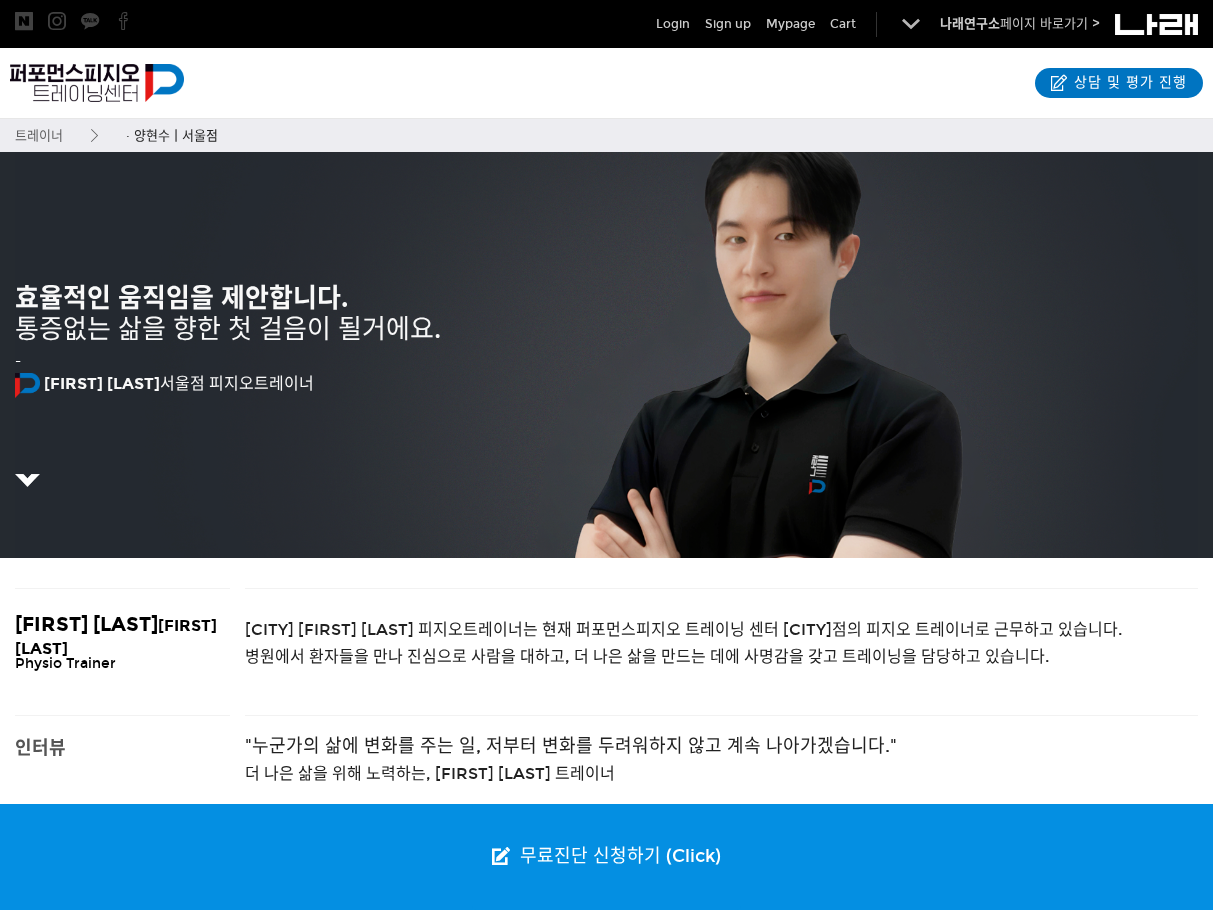 scroll, scrollTop: 0, scrollLeft: 0, axis: both 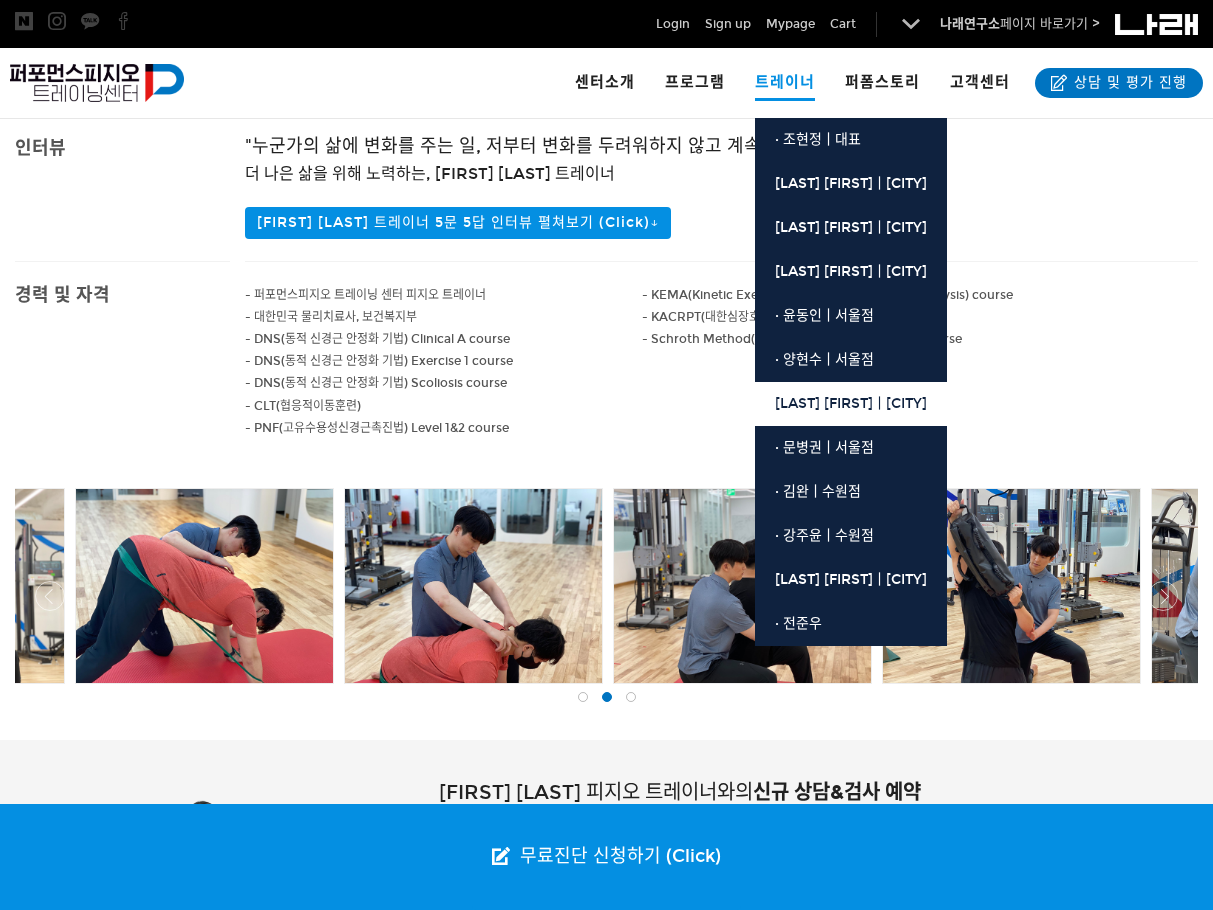 click on "[LAST]ㅣ[CITY]점" at bounding box center (851, 403) 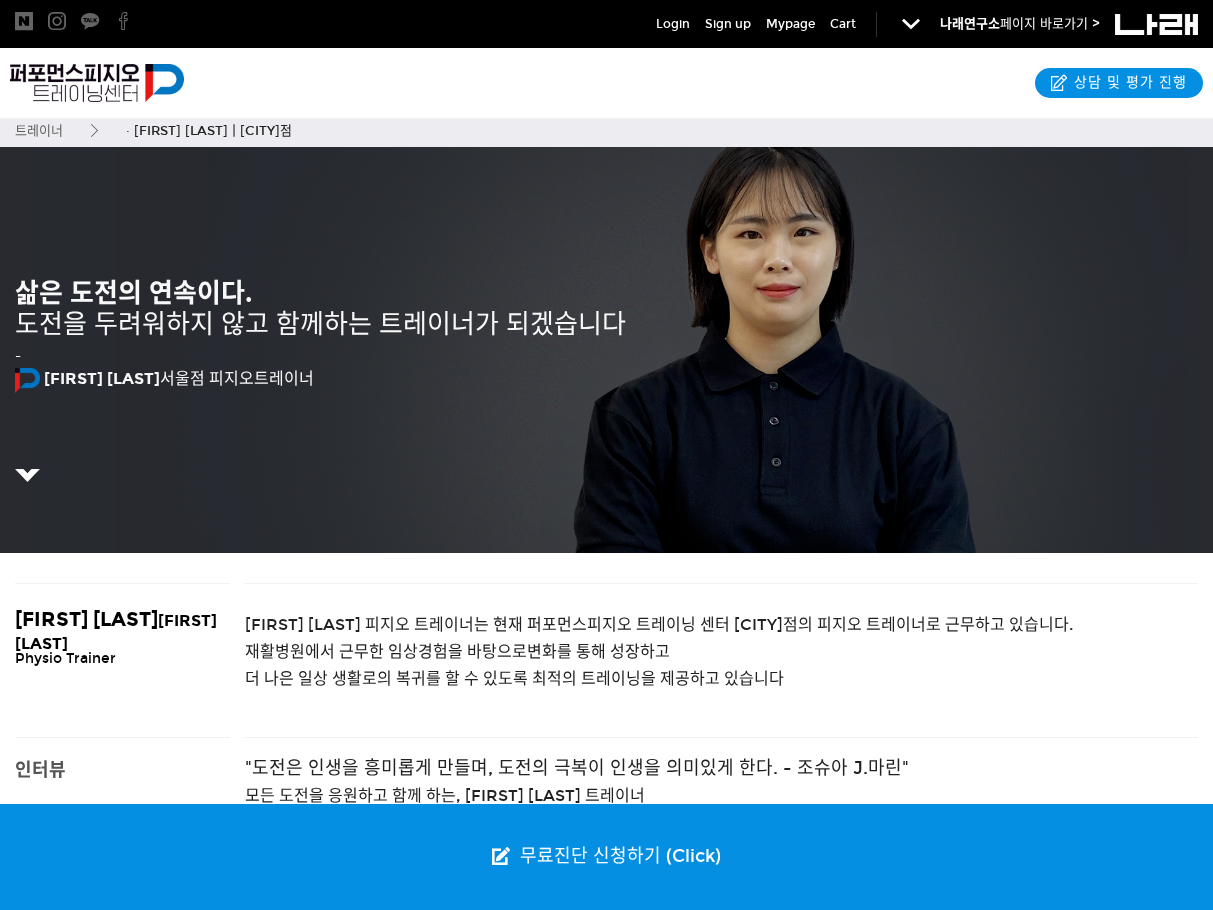 scroll, scrollTop: 0, scrollLeft: 0, axis: both 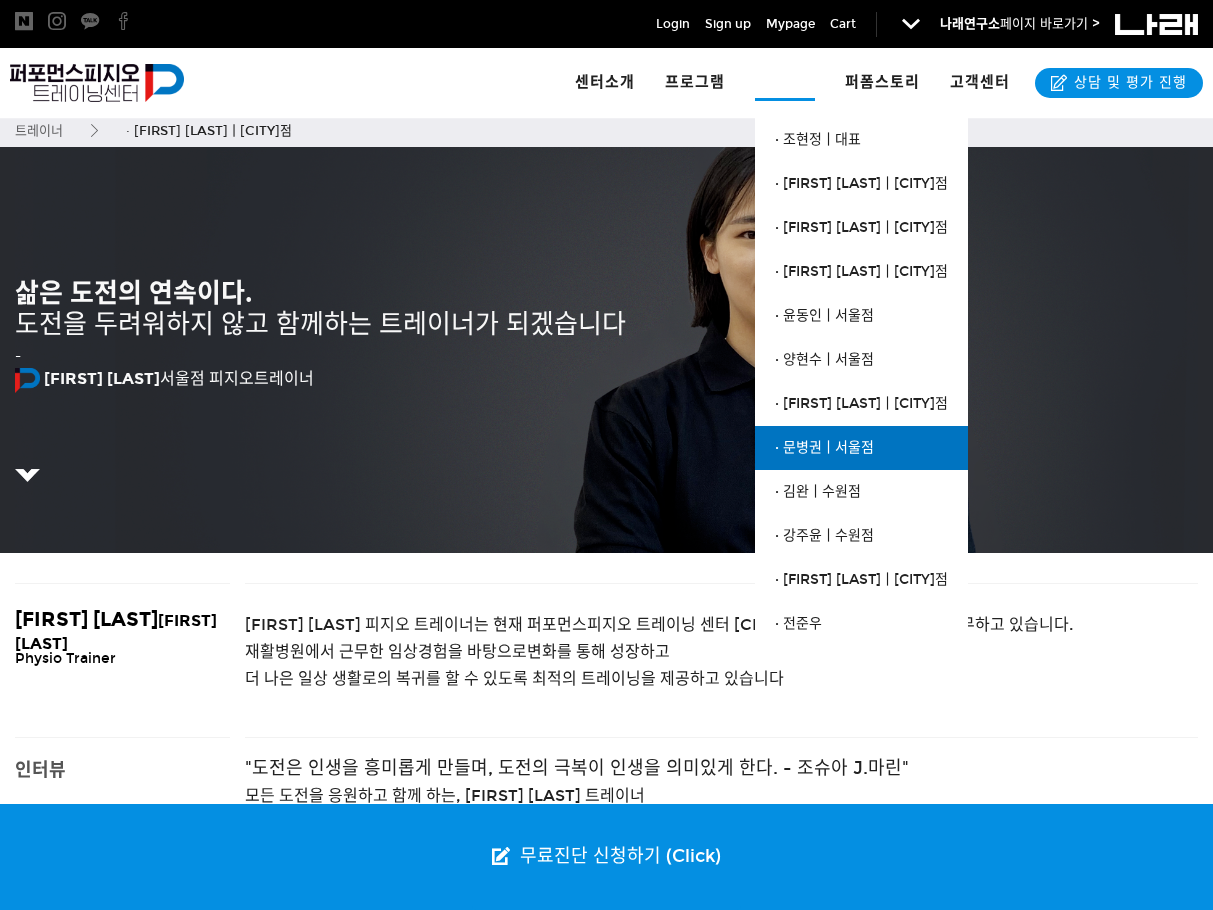 click on "· 문병권ㅣ서울점" at bounding box center (824, 447) 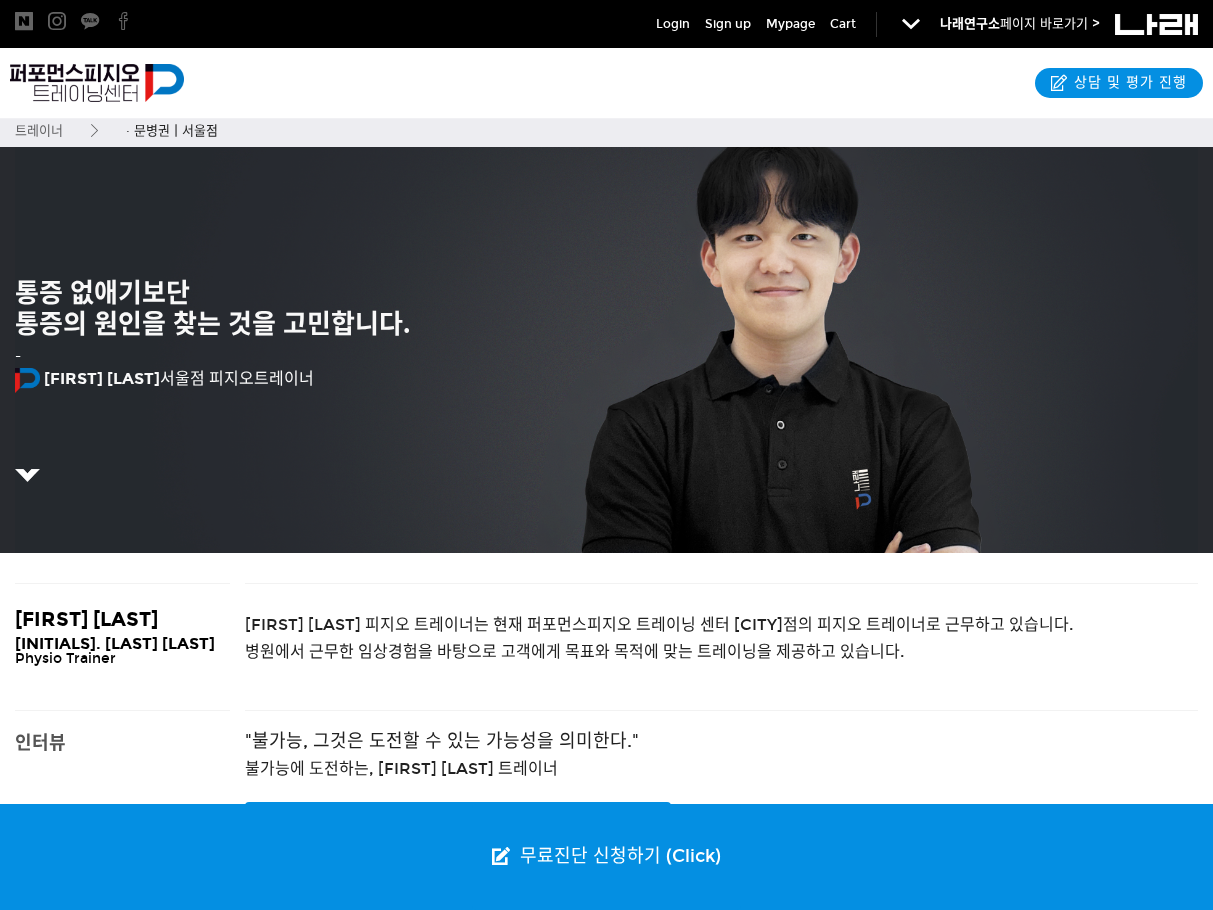scroll, scrollTop: 0, scrollLeft: 0, axis: both 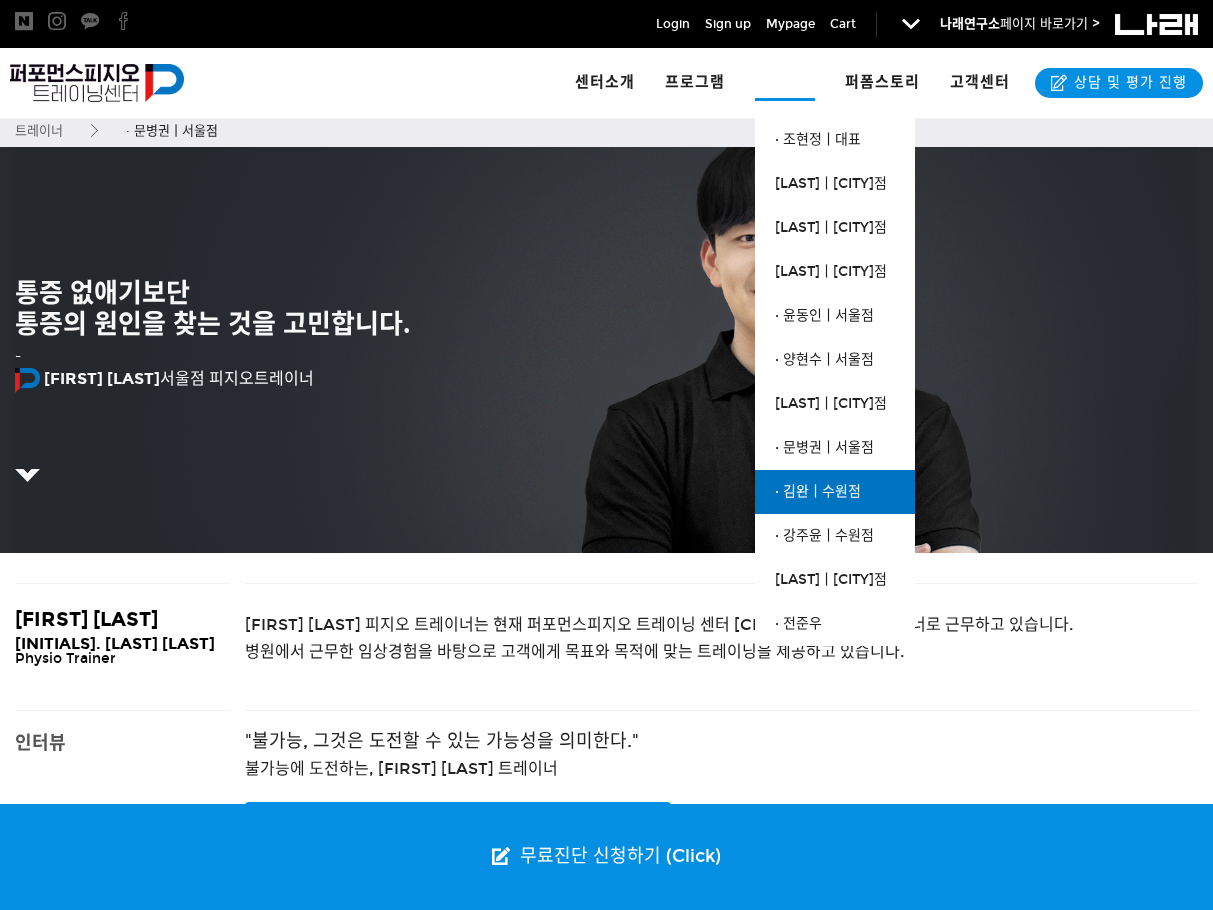 click on "· 김완ㅣ수원점" at bounding box center (835, 492) 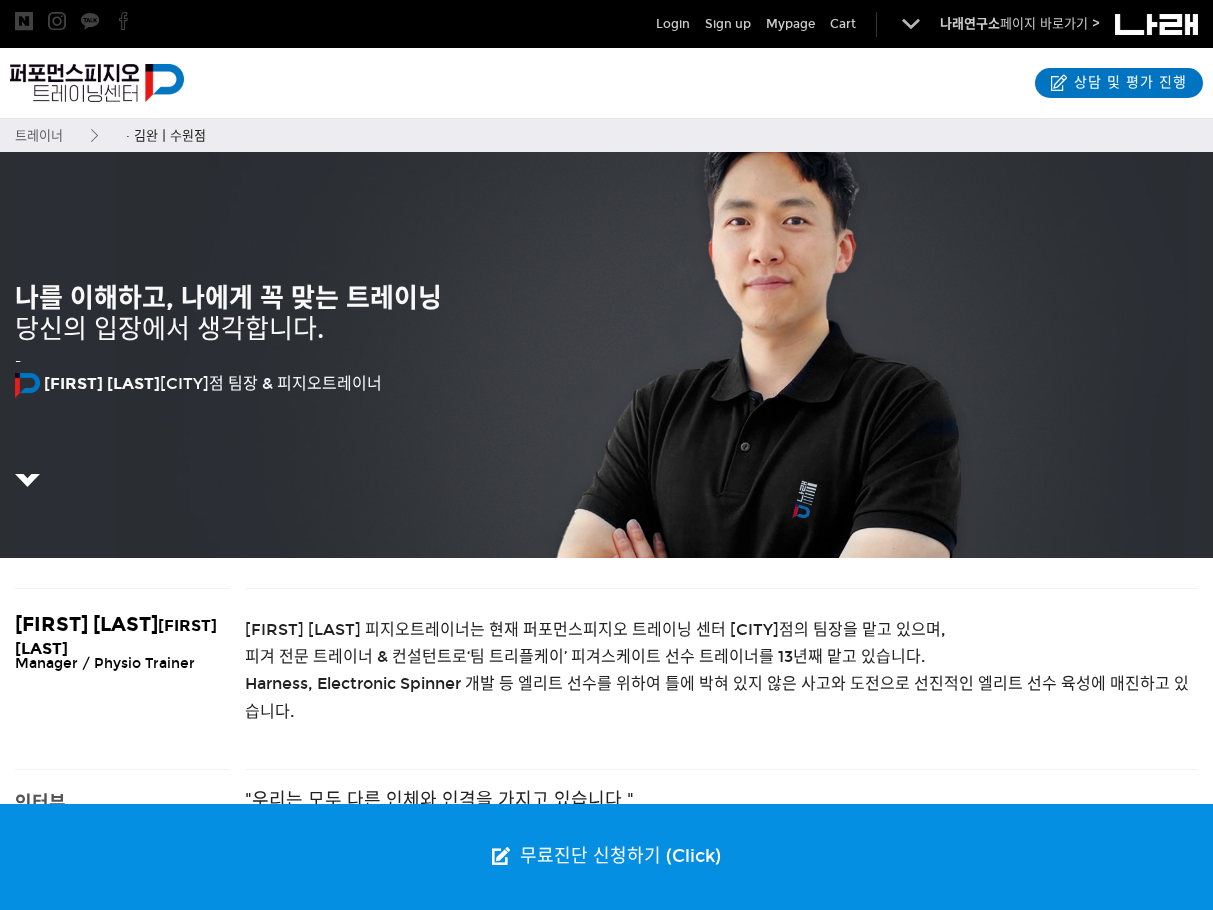 scroll, scrollTop: 0, scrollLeft: 0, axis: both 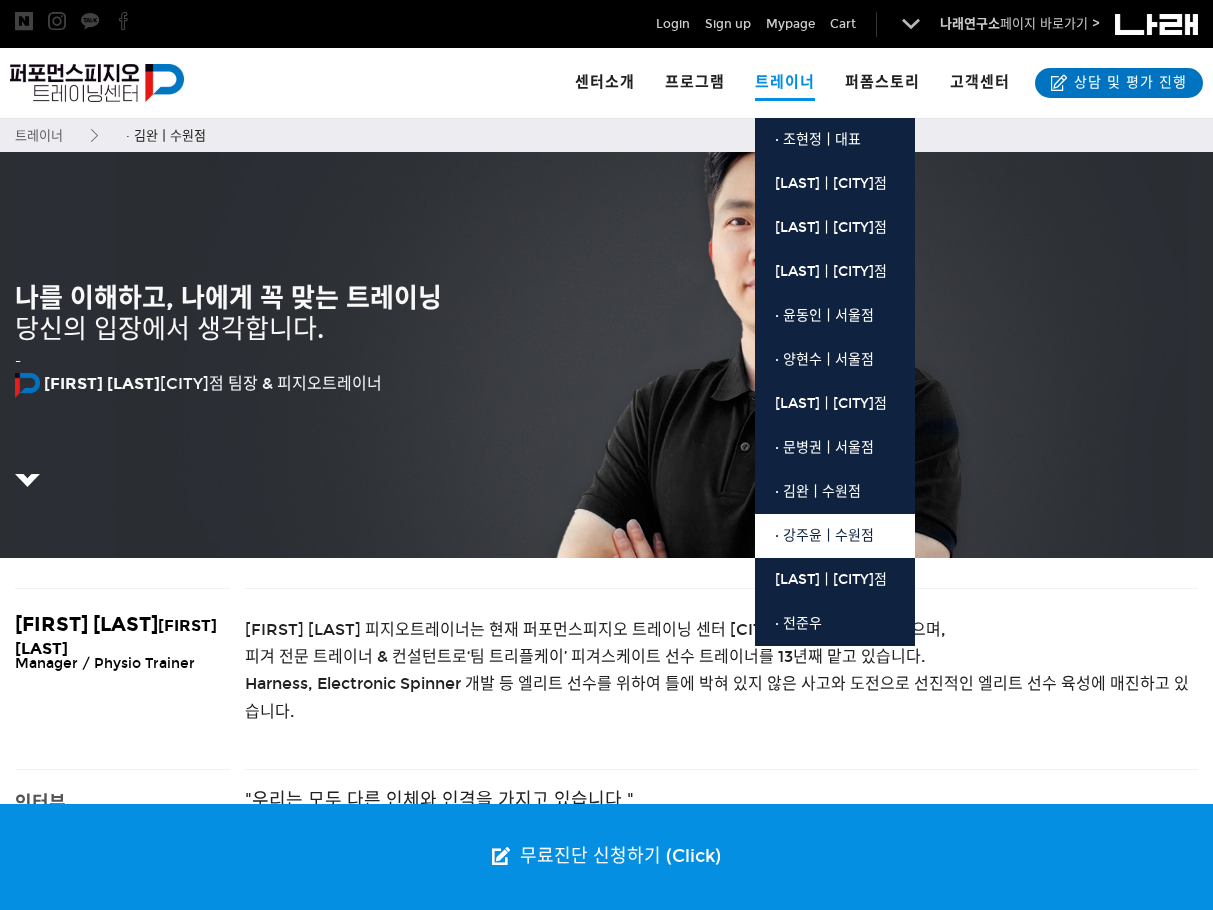 click on "· 강주윤ㅣ수원점" at bounding box center (835, 536) 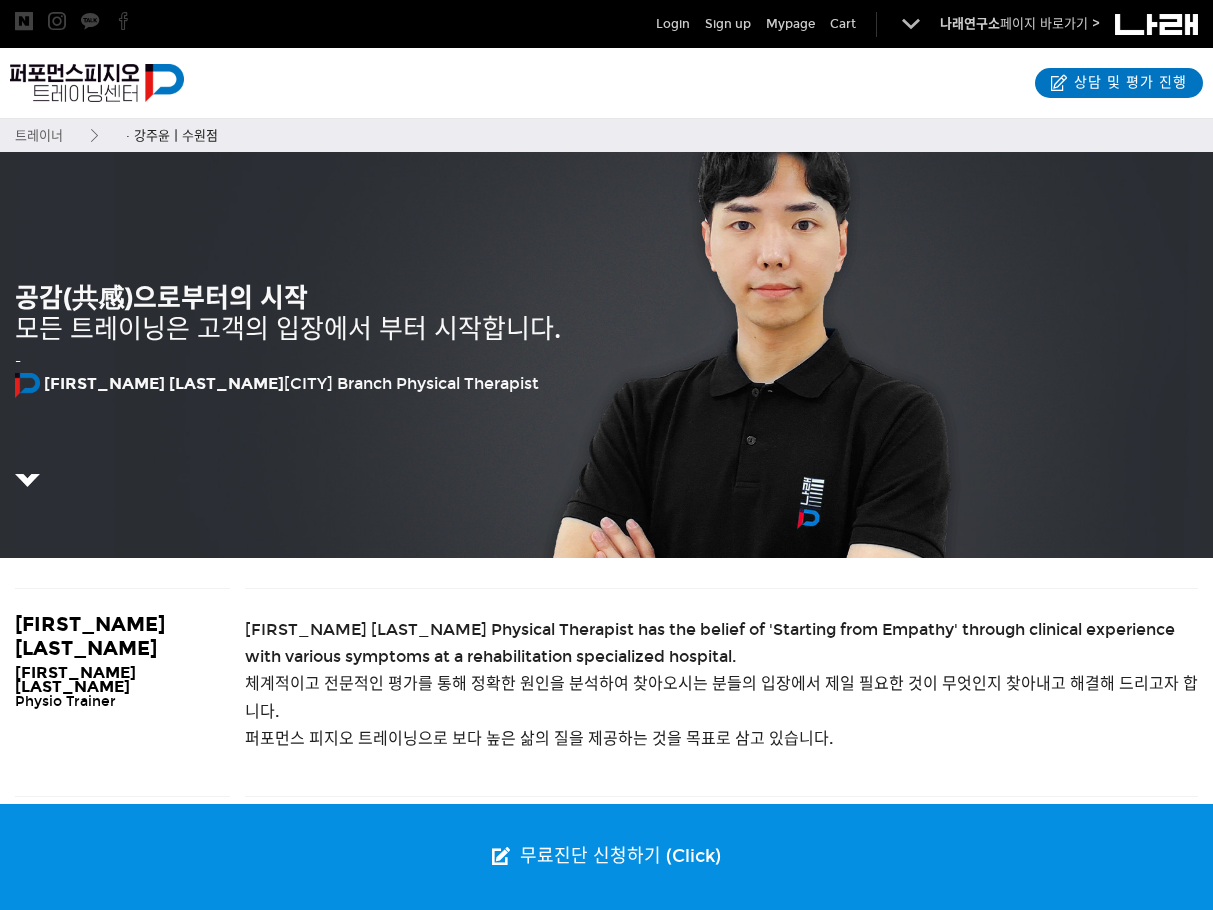 scroll, scrollTop: 0, scrollLeft: 0, axis: both 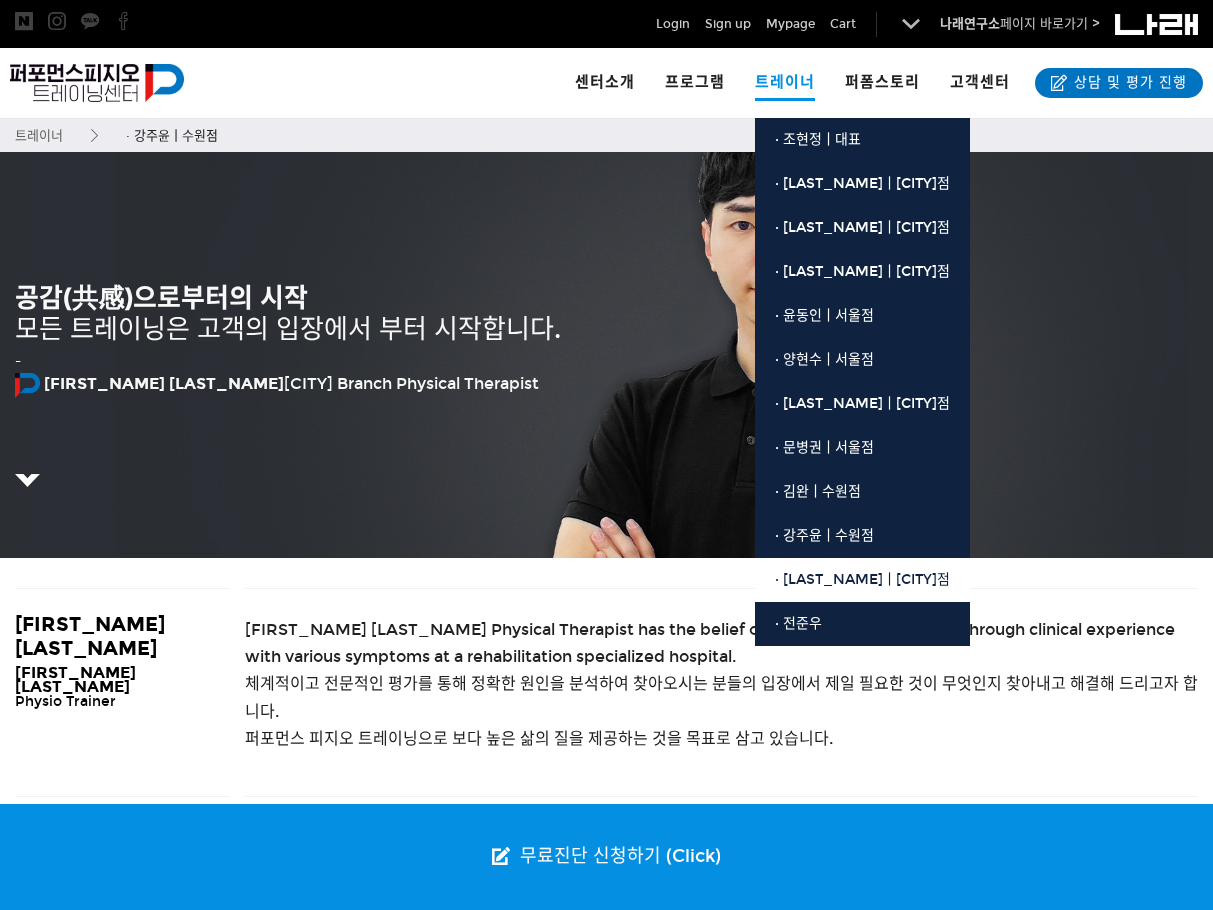 click on "· [LAST]ㅣ[CITY]점" at bounding box center (862, 580) 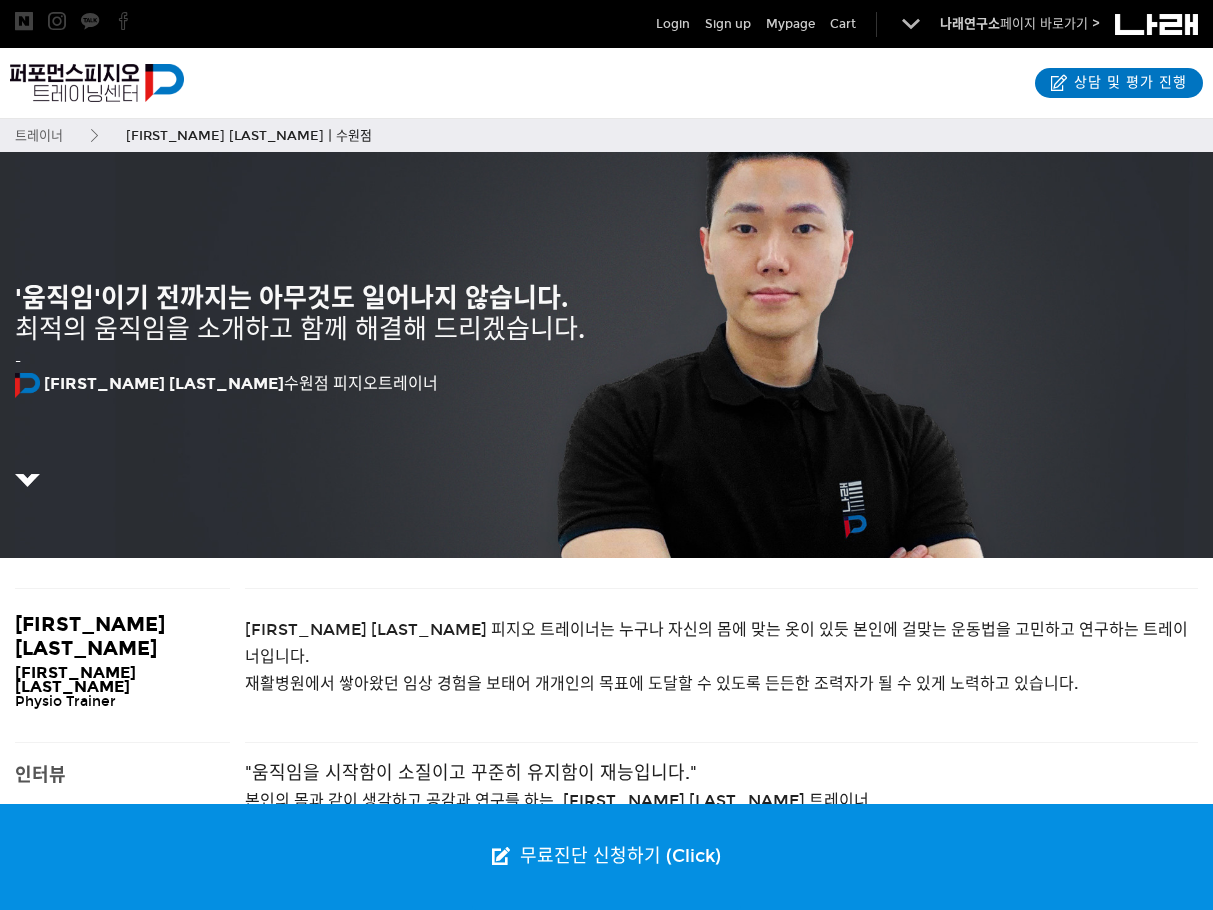 scroll, scrollTop: 0, scrollLeft: 0, axis: both 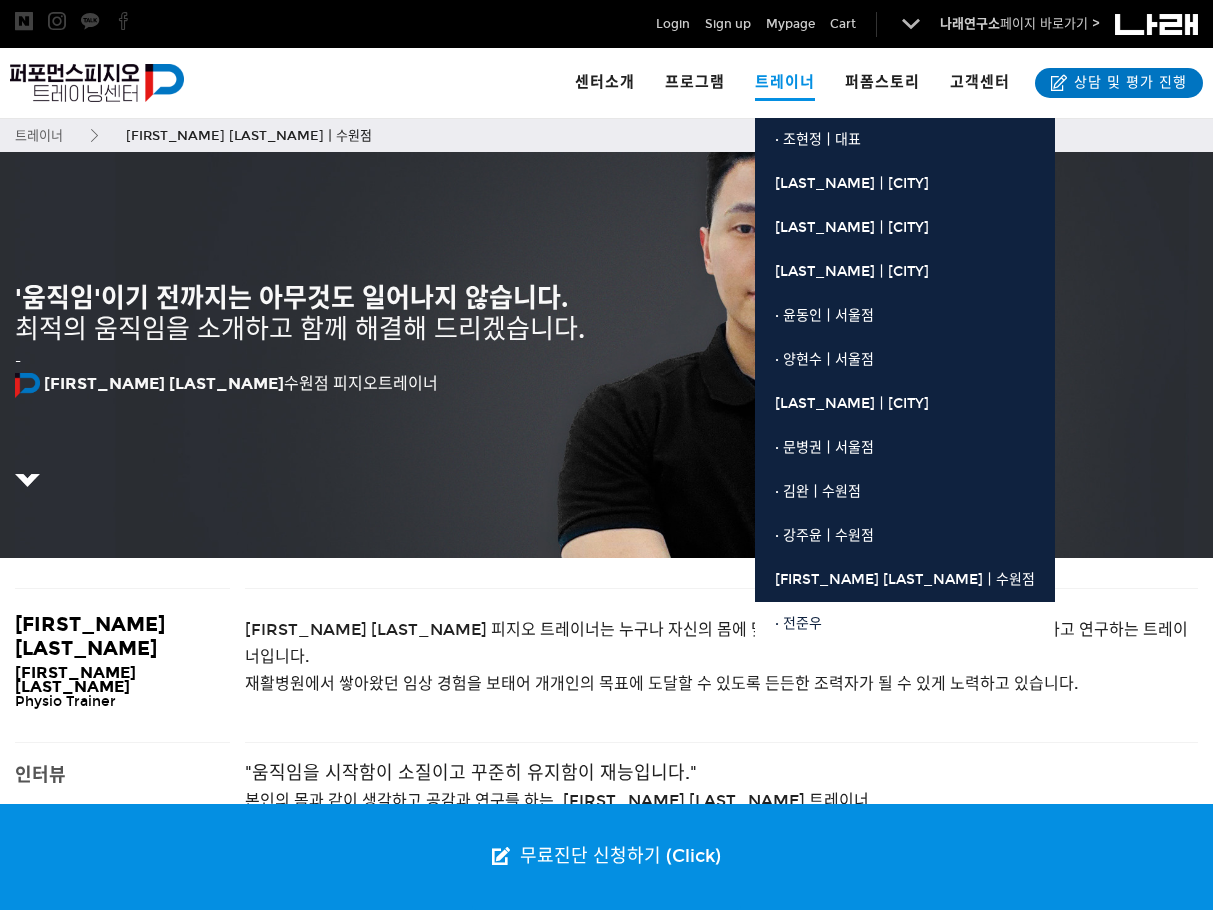 click on "· 전준우" at bounding box center (905, 624) 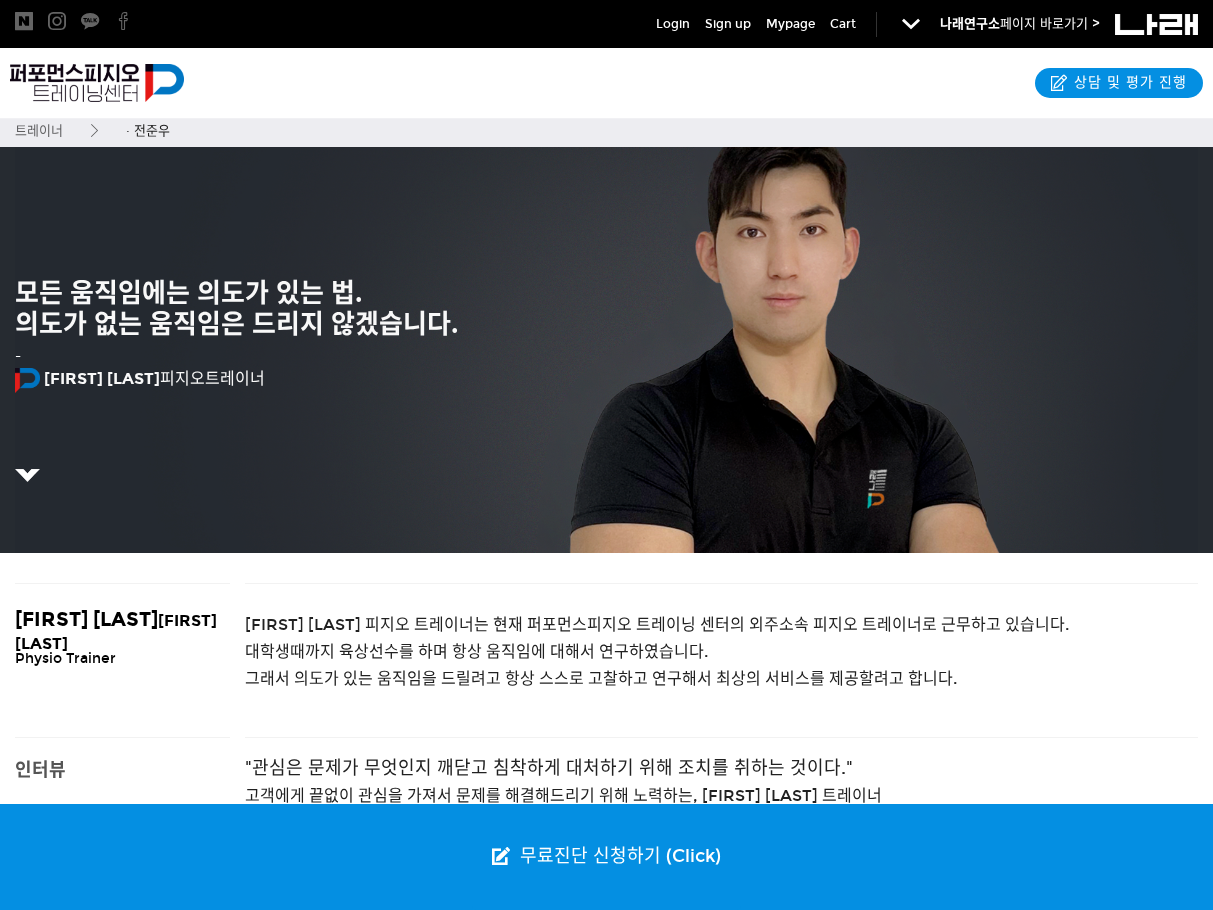 scroll, scrollTop: 0, scrollLeft: 0, axis: both 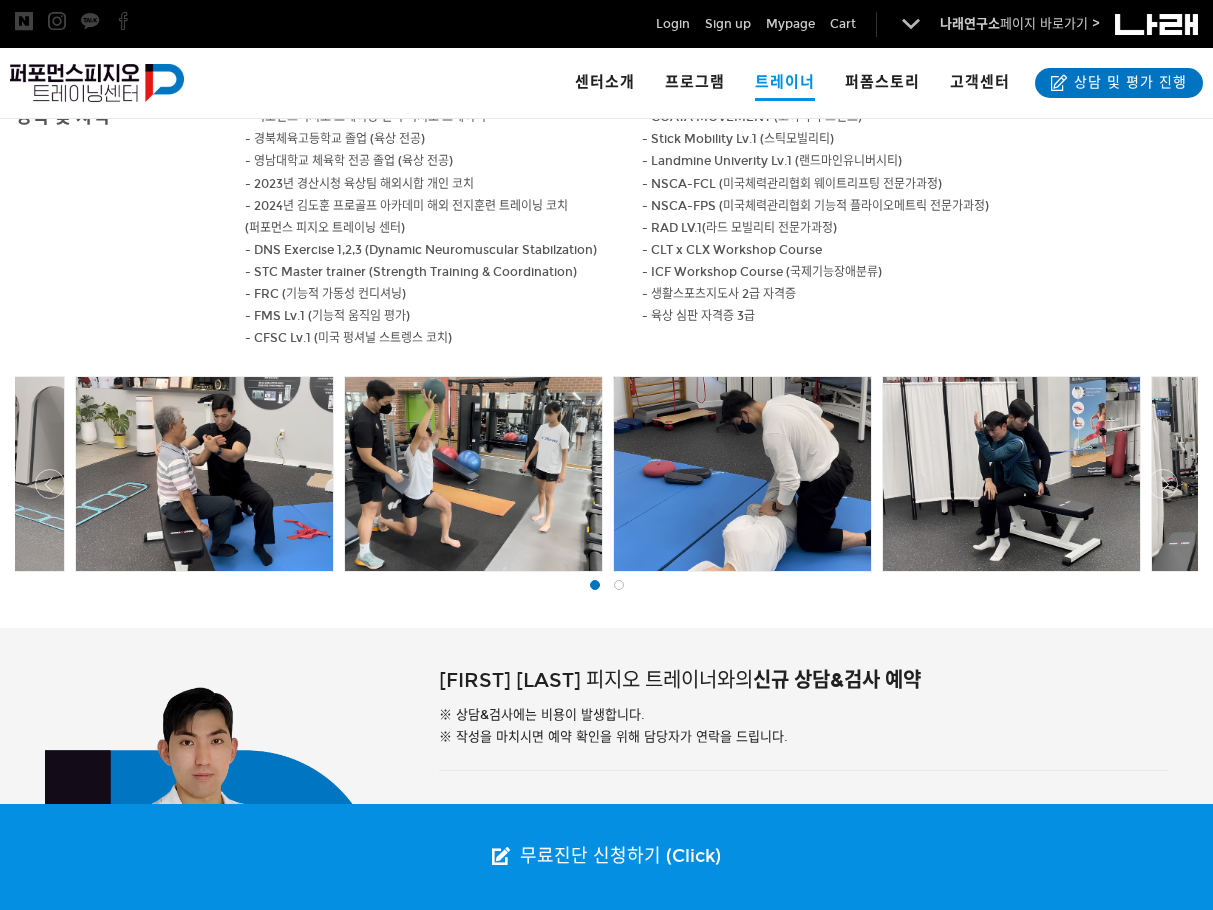 click at bounding box center (619, 585) 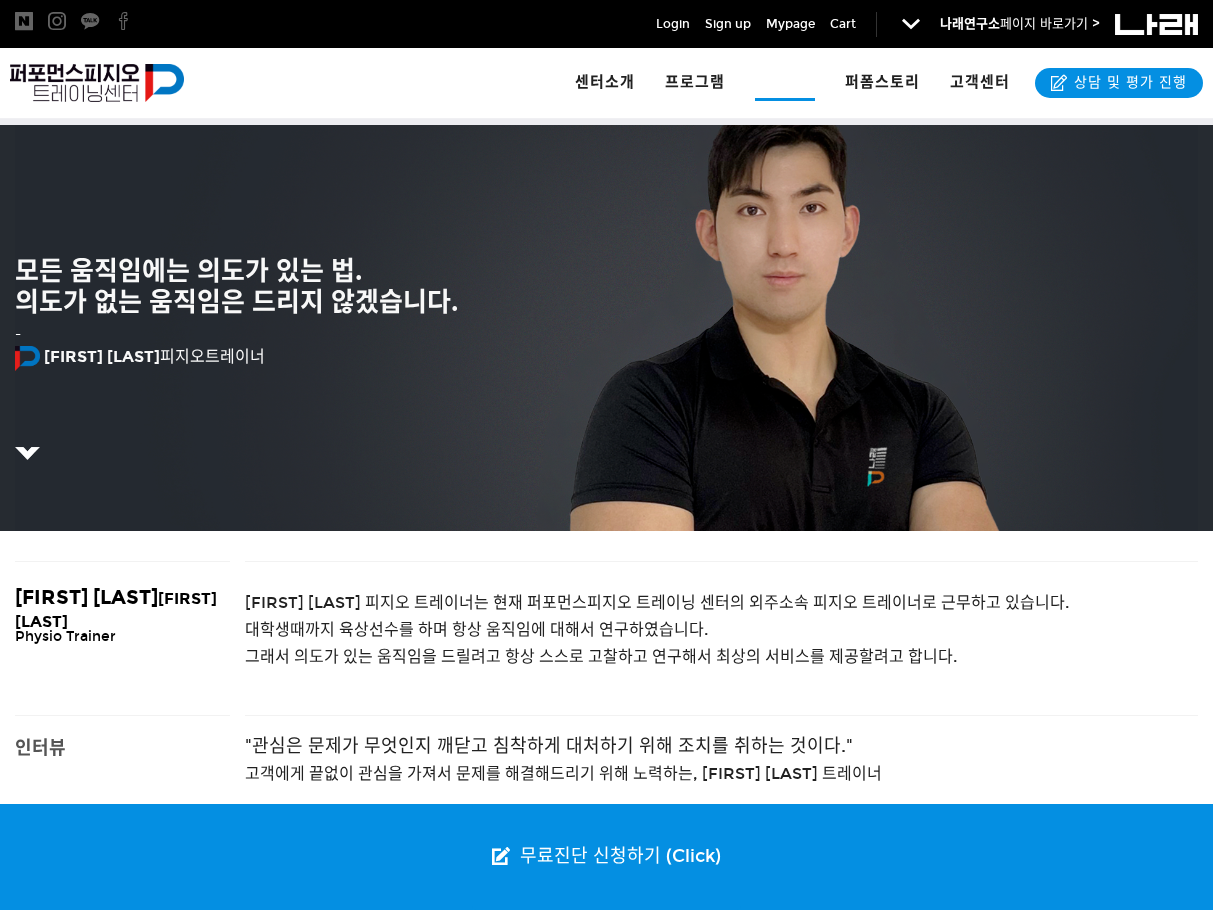 scroll, scrollTop: 0, scrollLeft: 0, axis: both 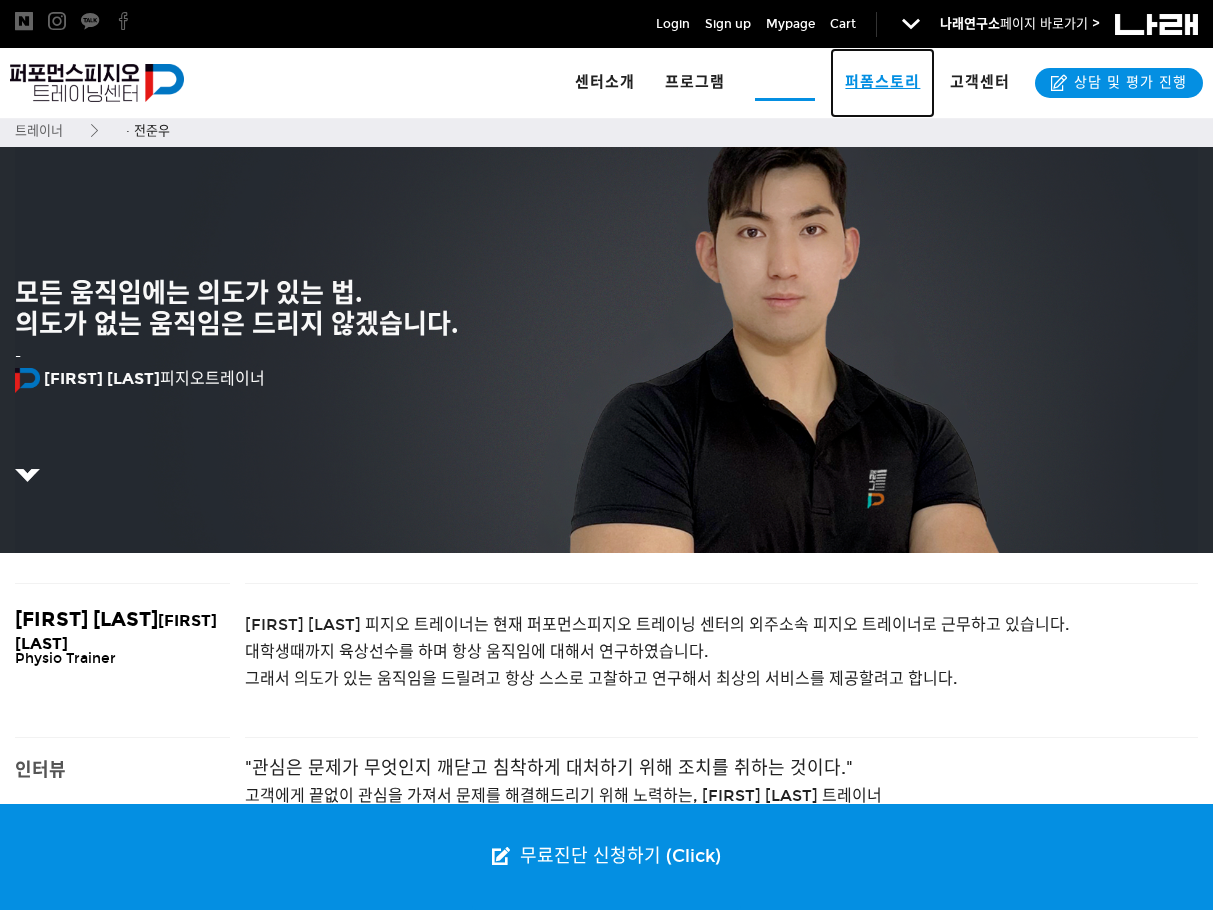 click on "퍼폼스토리" at bounding box center (882, 82) 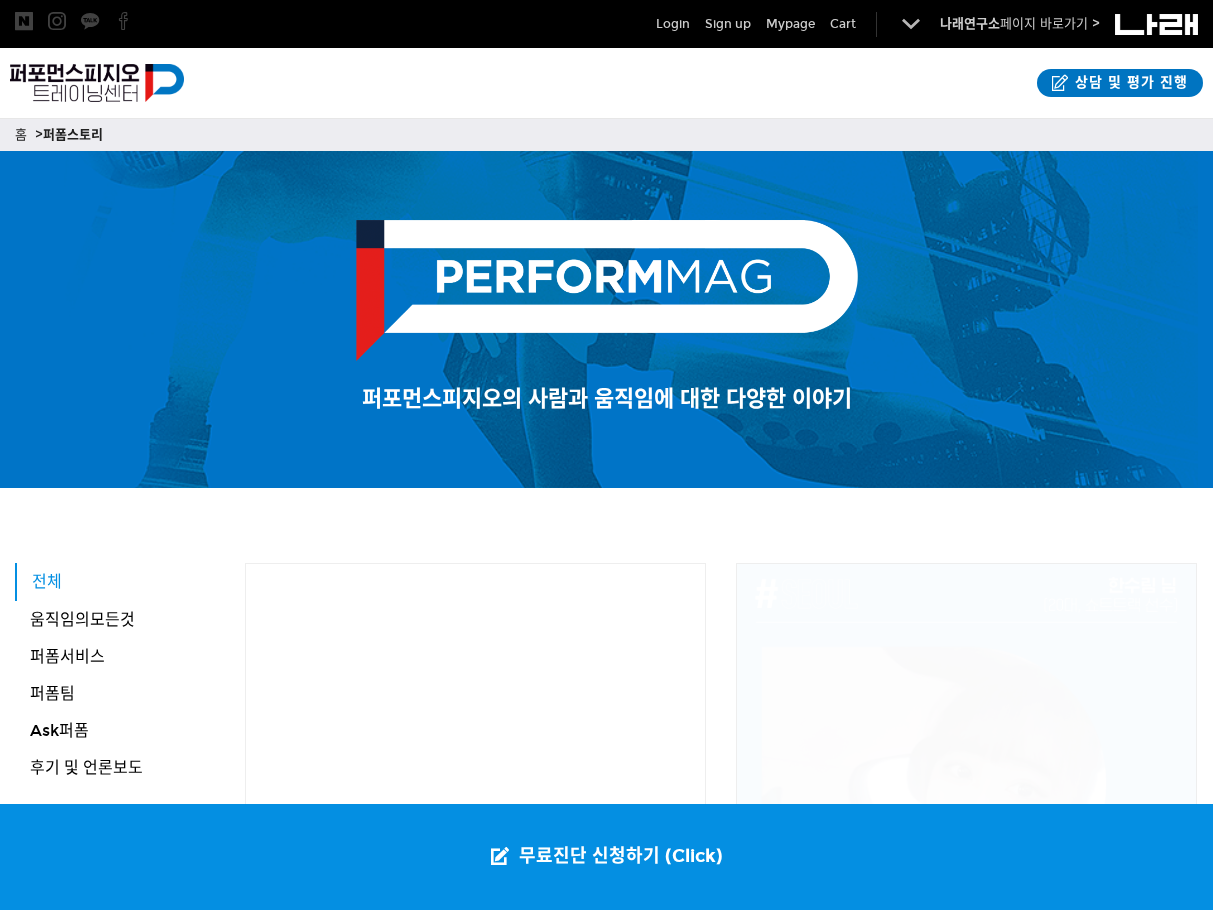 scroll, scrollTop: 0, scrollLeft: 0, axis: both 